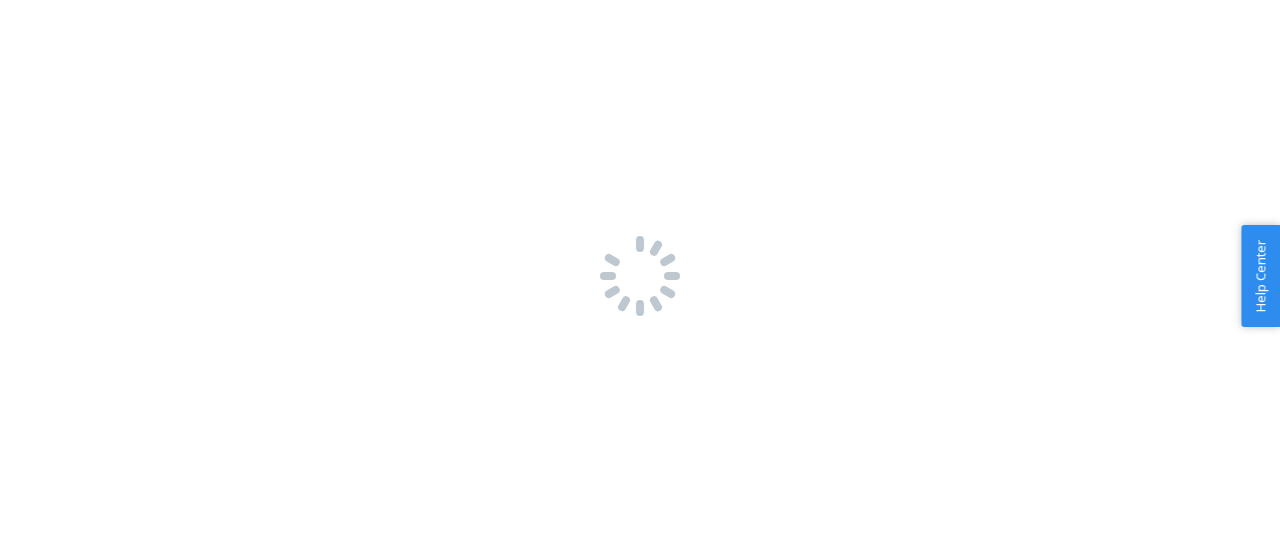 scroll, scrollTop: 0, scrollLeft: 0, axis: both 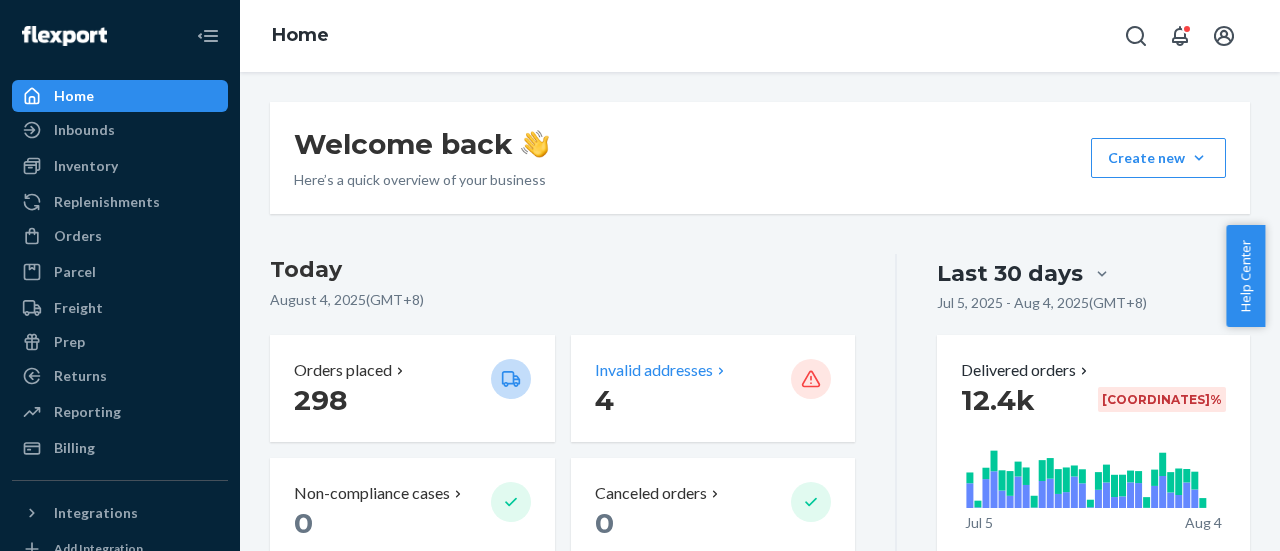 click on "Invalid addresses" at bounding box center (654, 370) 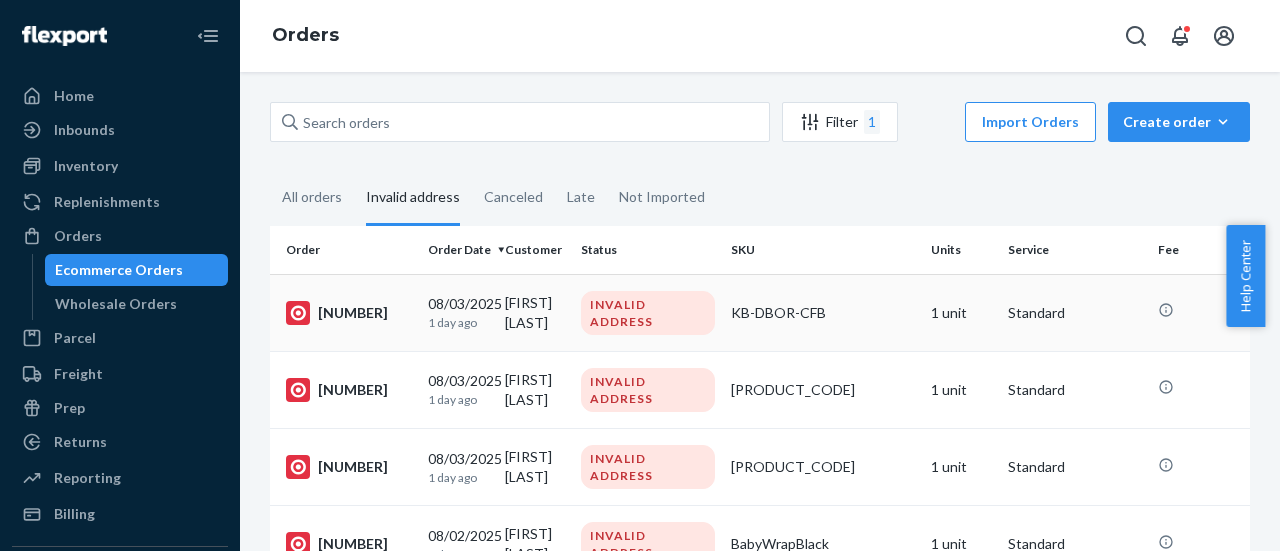 click on "INVALID ADDRESS" at bounding box center (648, 313) 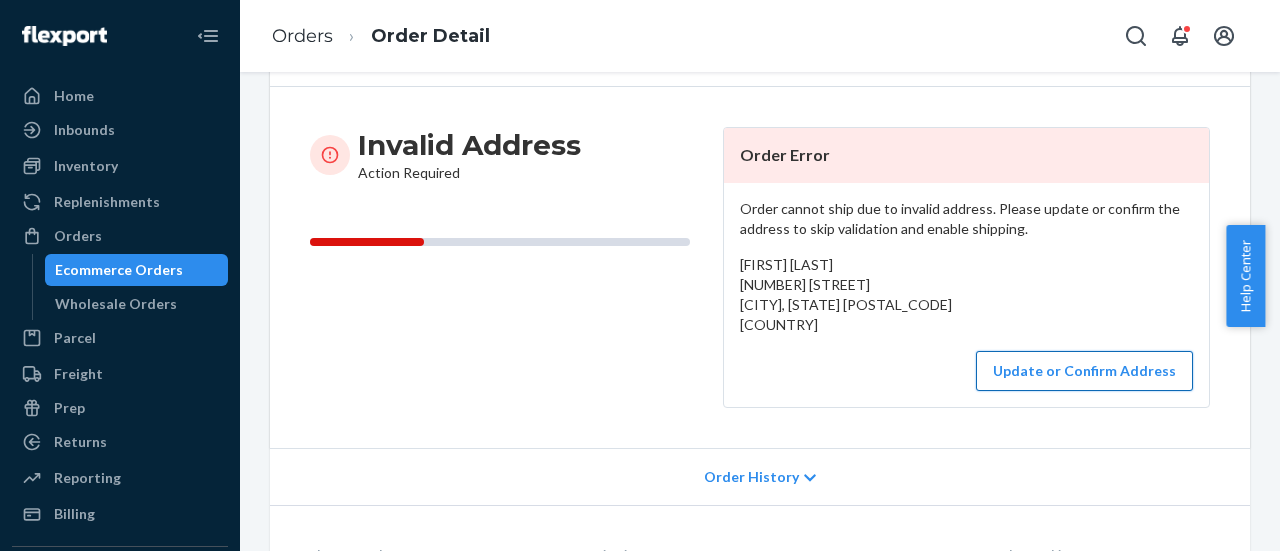 scroll, scrollTop: 200, scrollLeft: 0, axis: vertical 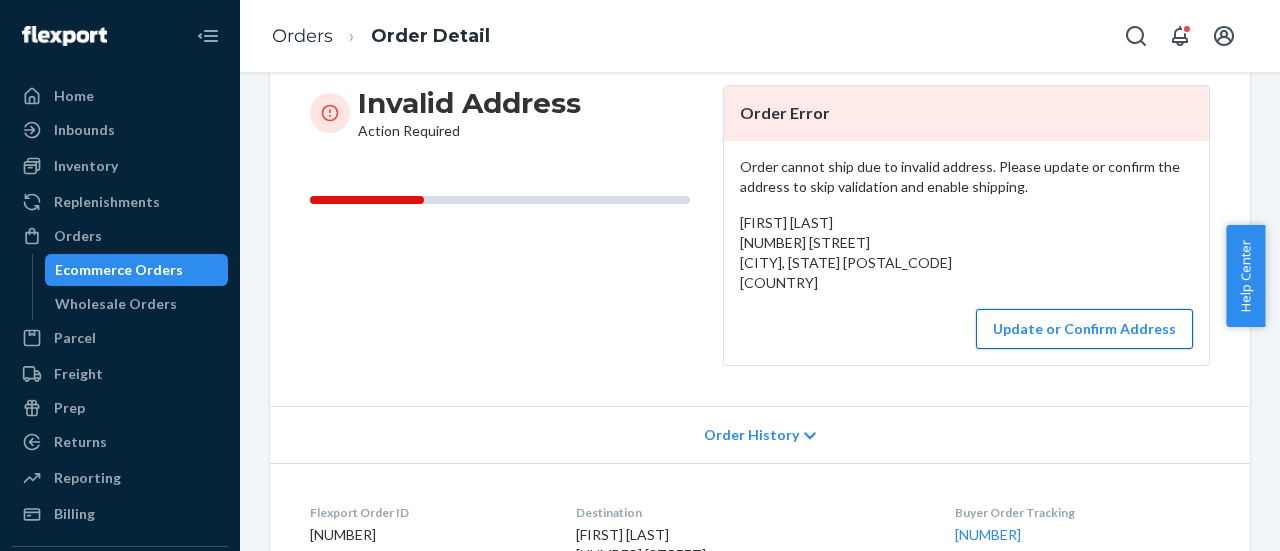 click on "Update or Confirm Address" at bounding box center (1084, 329) 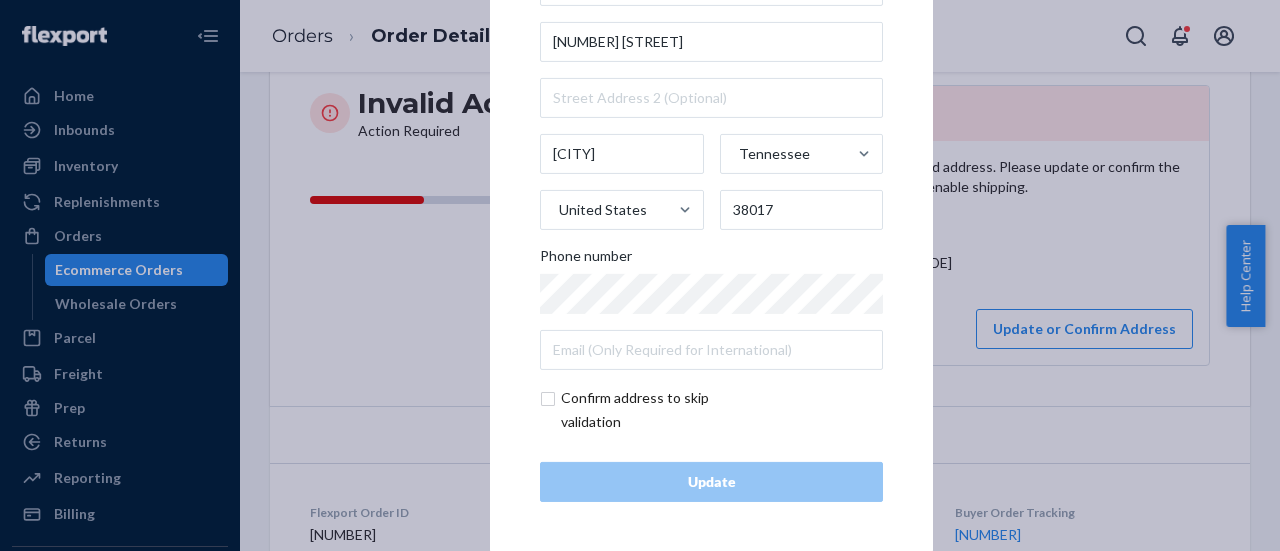click at bounding box center (656, 410) 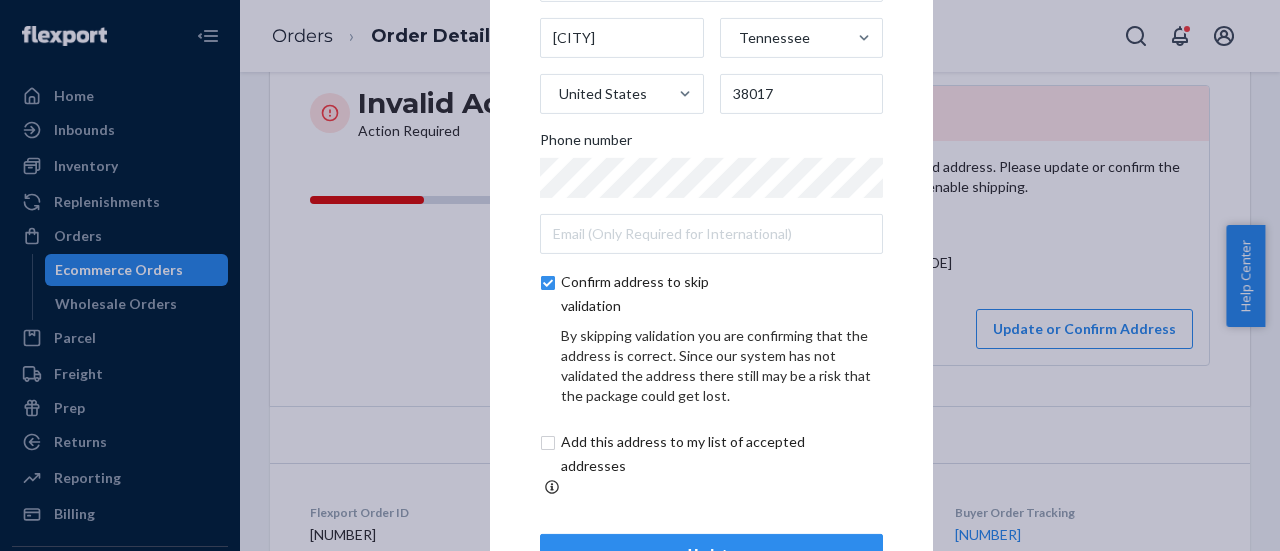 scroll, scrollTop: 186, scrollLeft: 0, axis: vertical 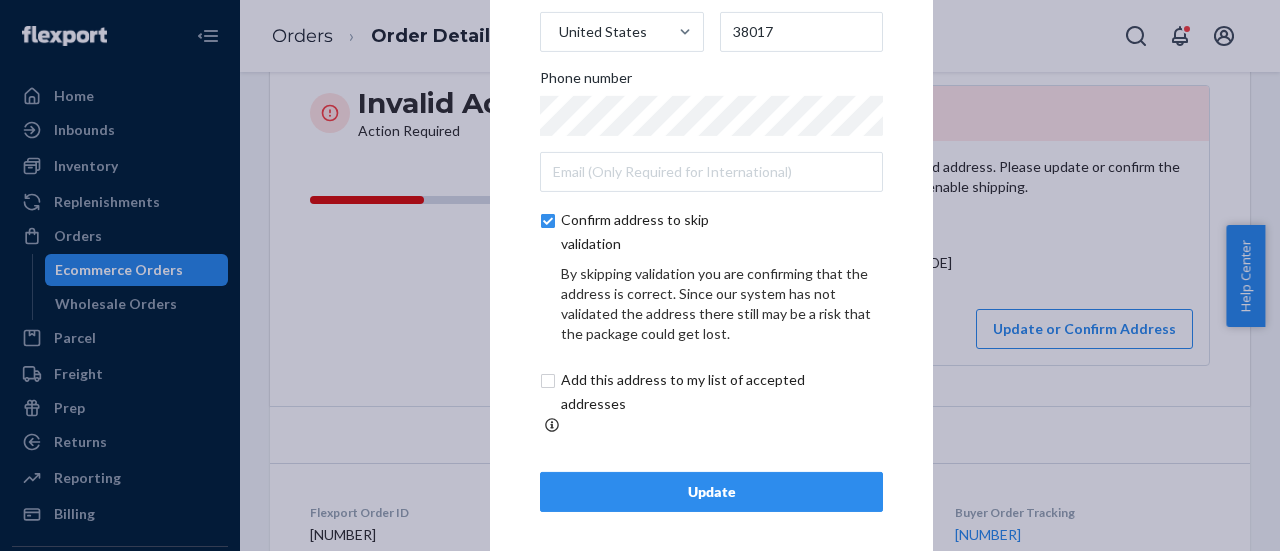 click on "Update" at bounding box center (711, 492) 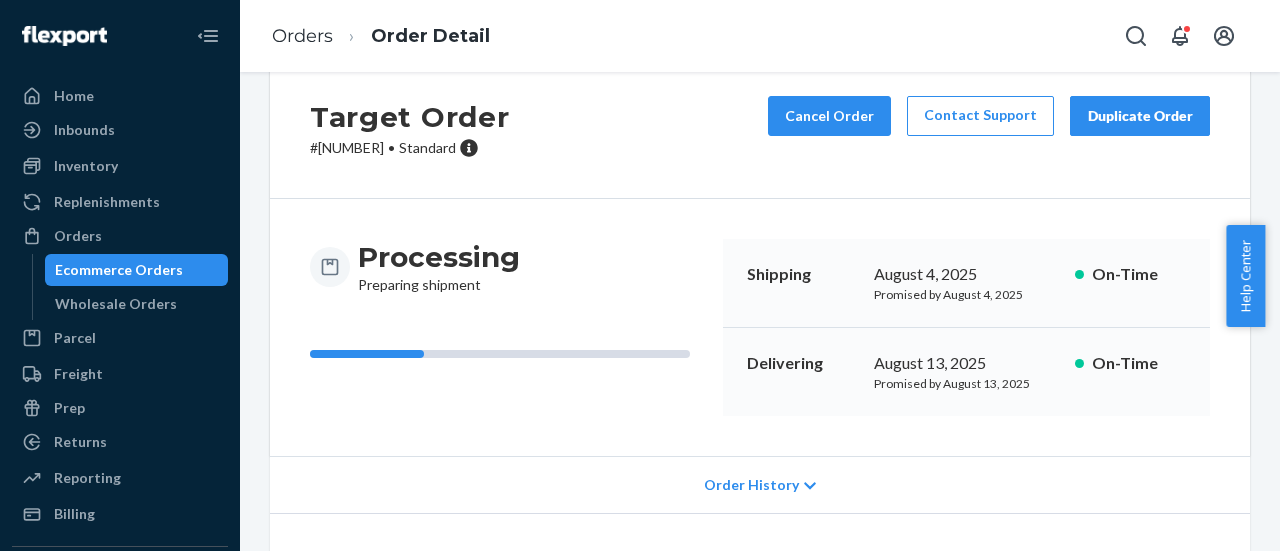 scroll, scrollTop: 346, scrollLeft: 0, axis: vertical 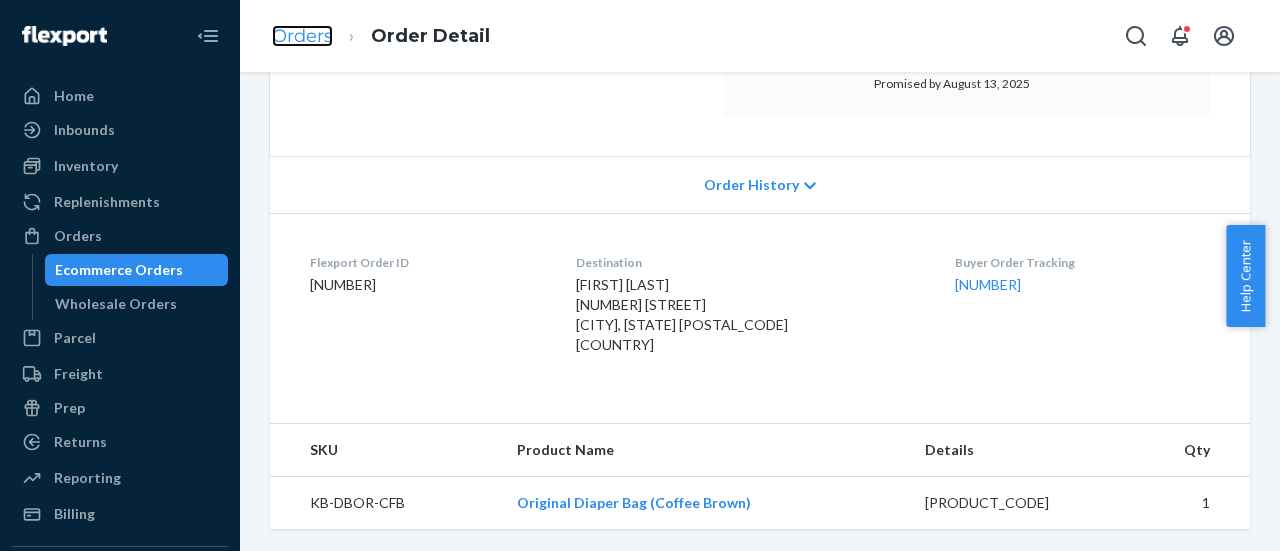 click on "Orders" at bounding box center [302, 36] 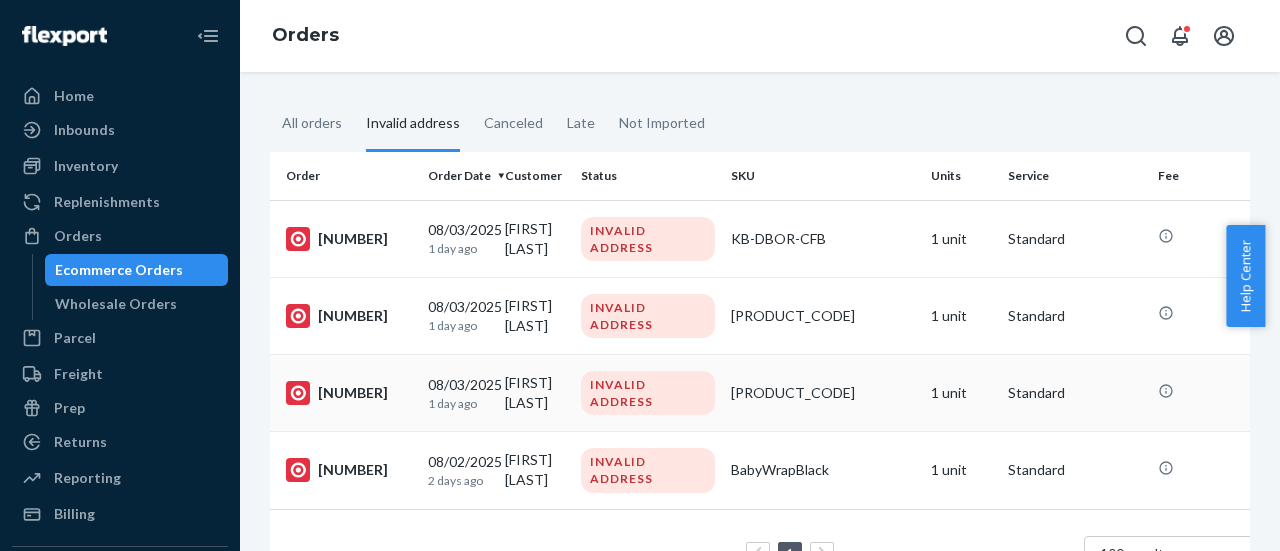 scroll, scrollTop: 100, scrollLeft: 0, axis: vertical 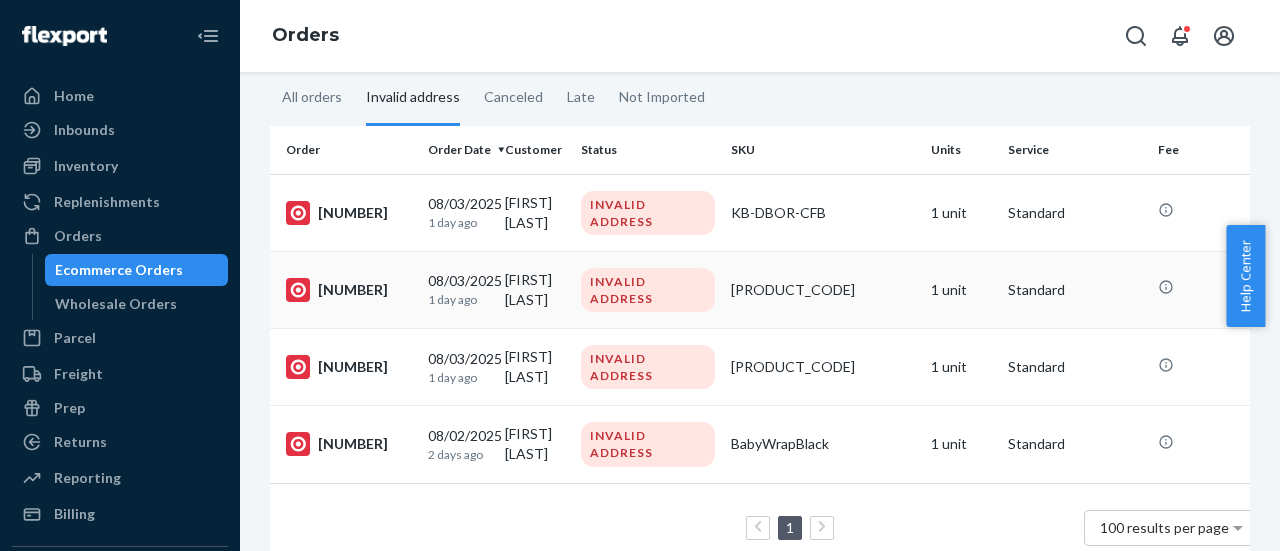 click on "[FIRST] [LAST]" at bounding box center [535, 289] 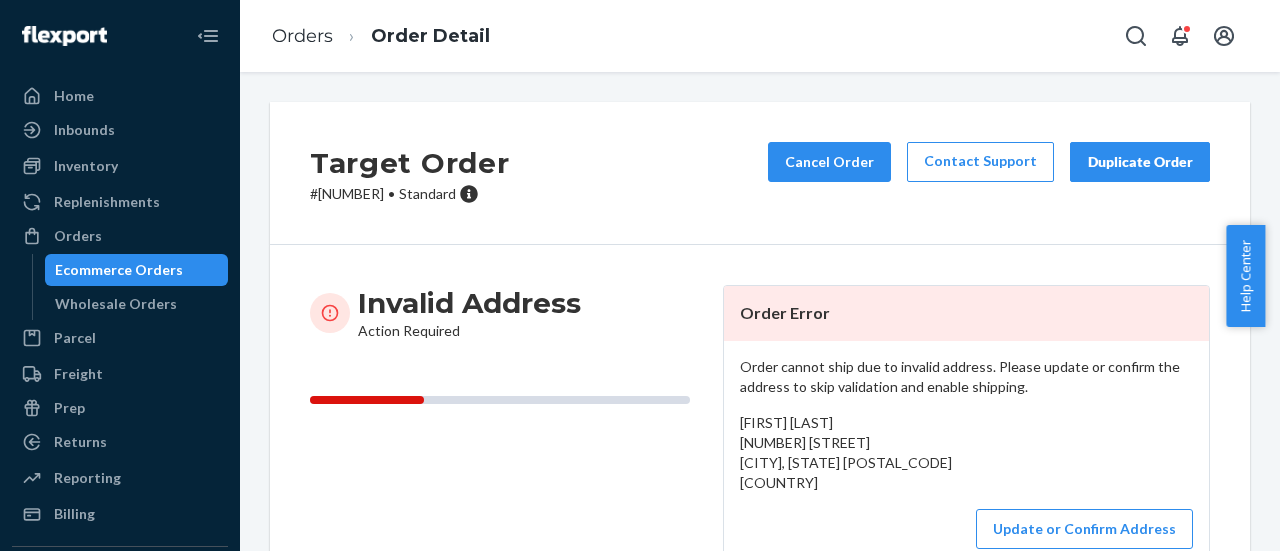 scroll, scrollTop: 200, scrollLeft: 0, axis: vertical 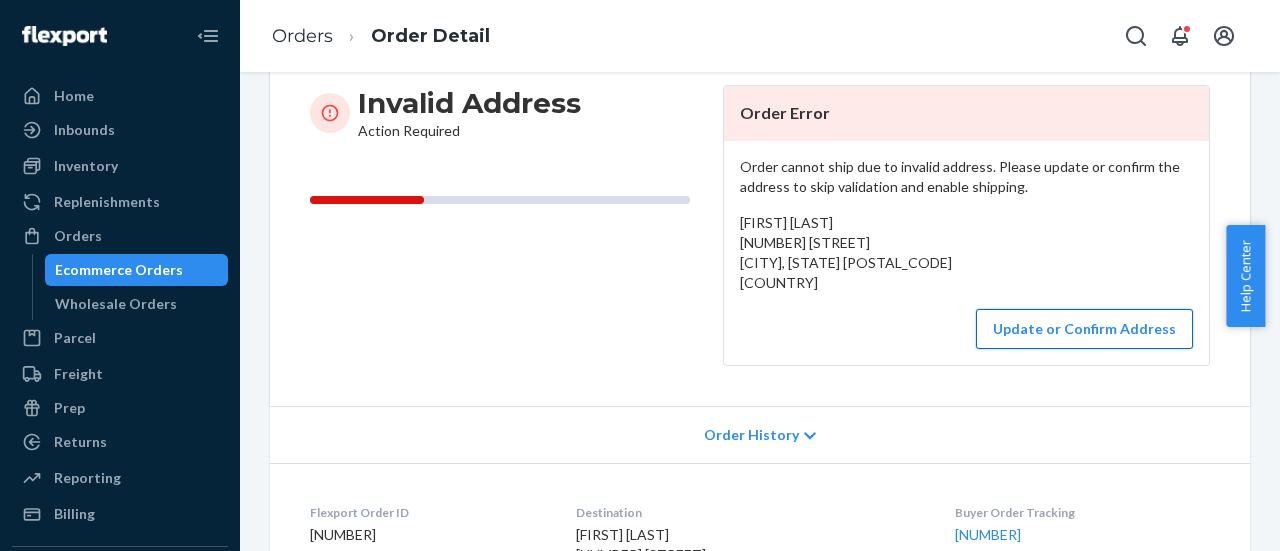 click on "Update or Confirm Address" at bounding box center (1084, 329) 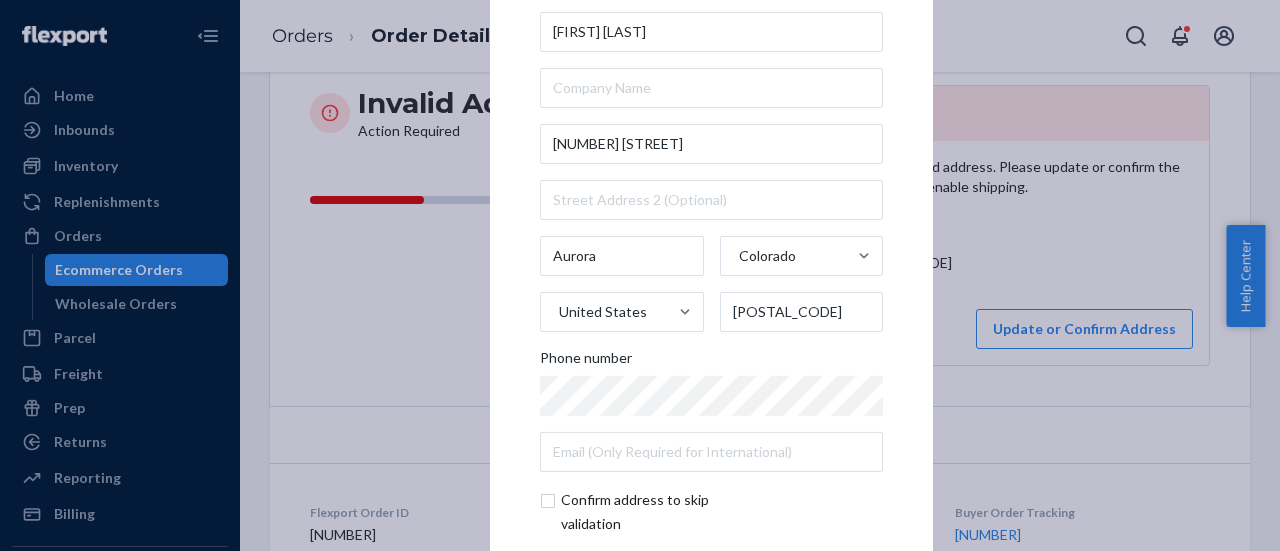 click at bounding box center (656, 512) 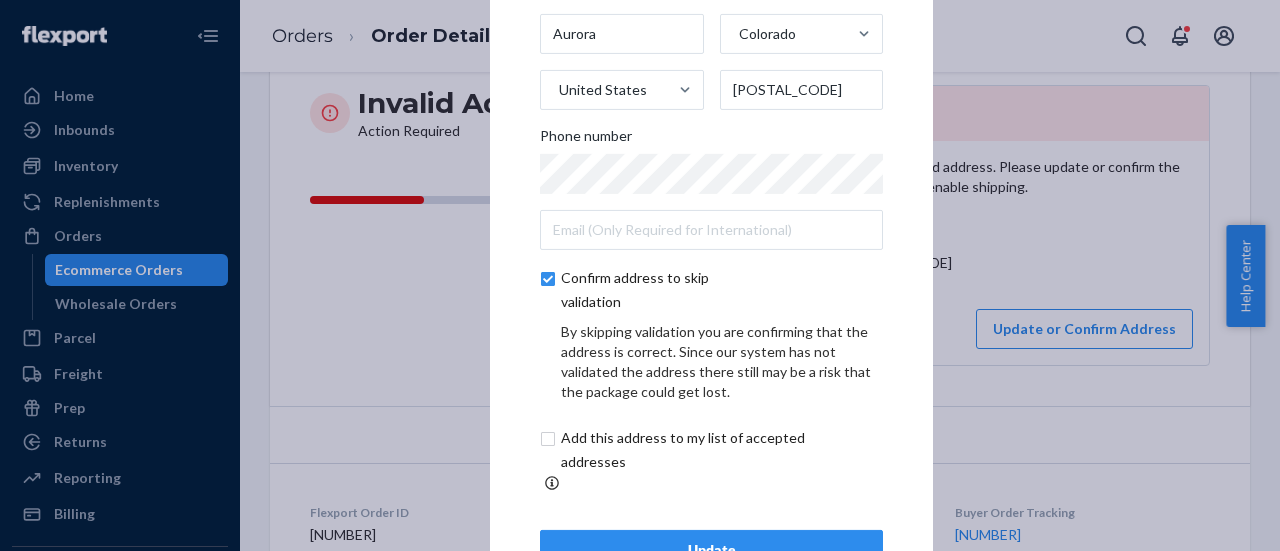 scroll, scrollTop: 186, scrollLeft: 0, axis: vertical 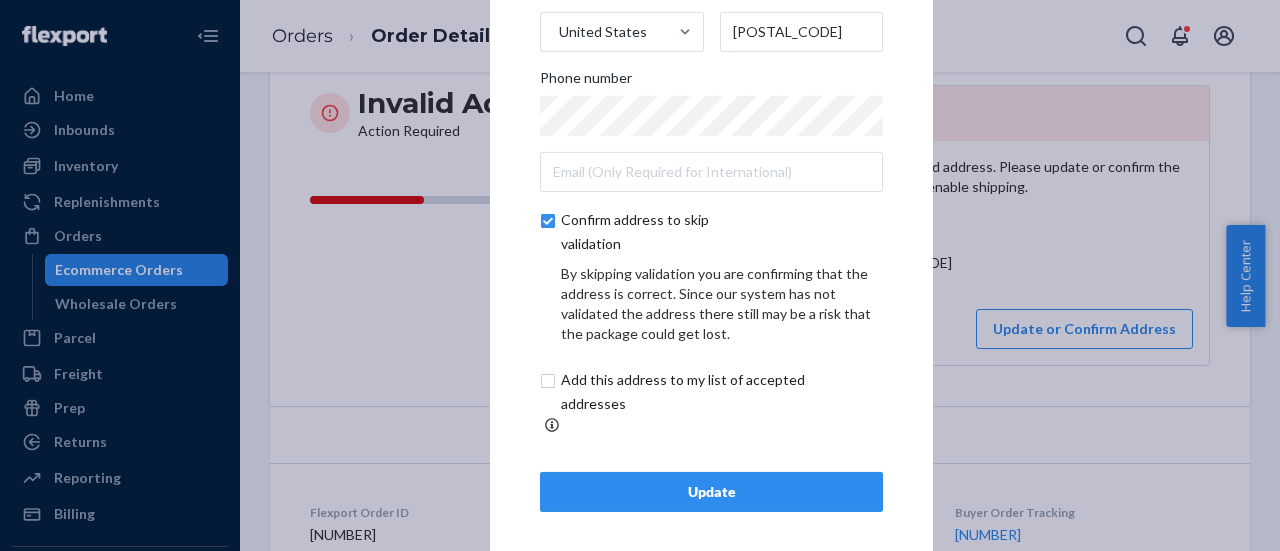 click on "Update" at bounding box center [711, 492] 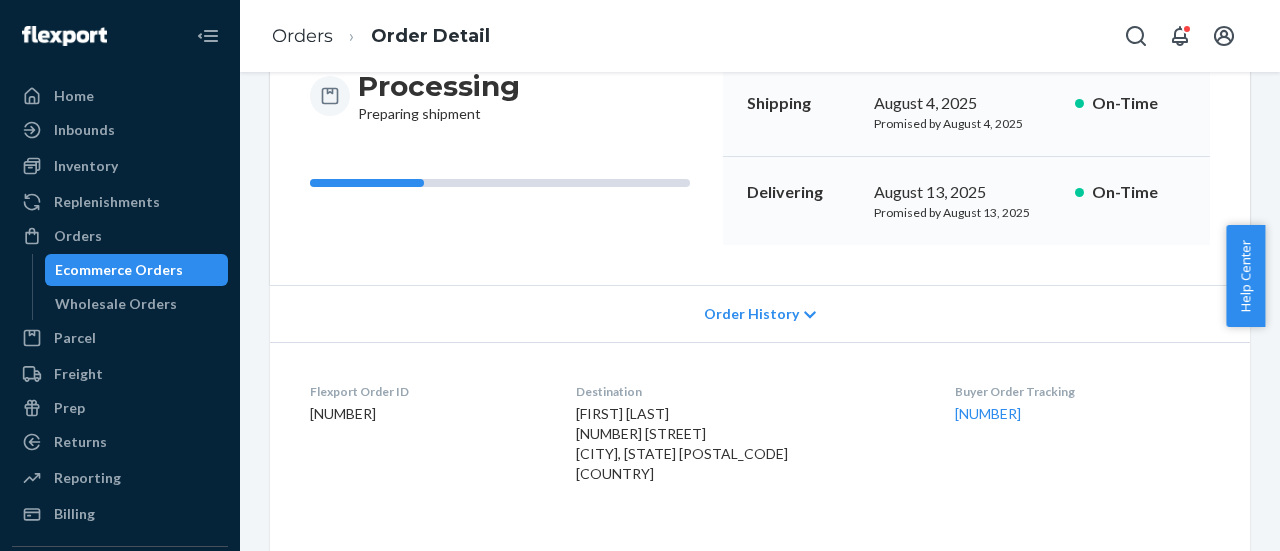 scroll, scrollTop: 300, scrollLeft: 0, axis: vertical 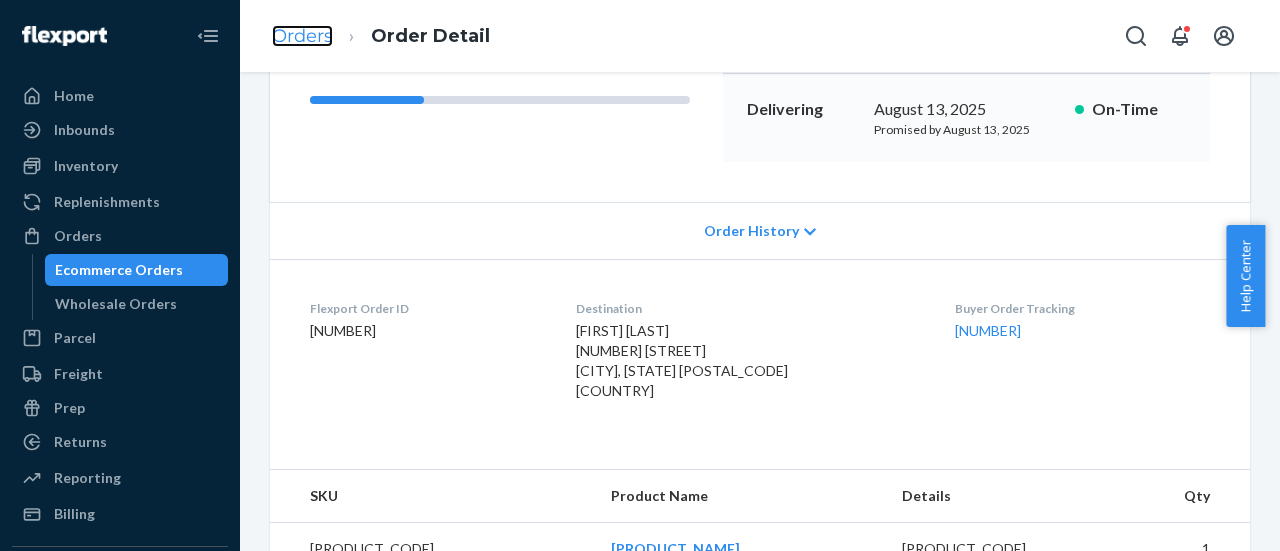 click on "Orders" at bounding box center [302, 36] 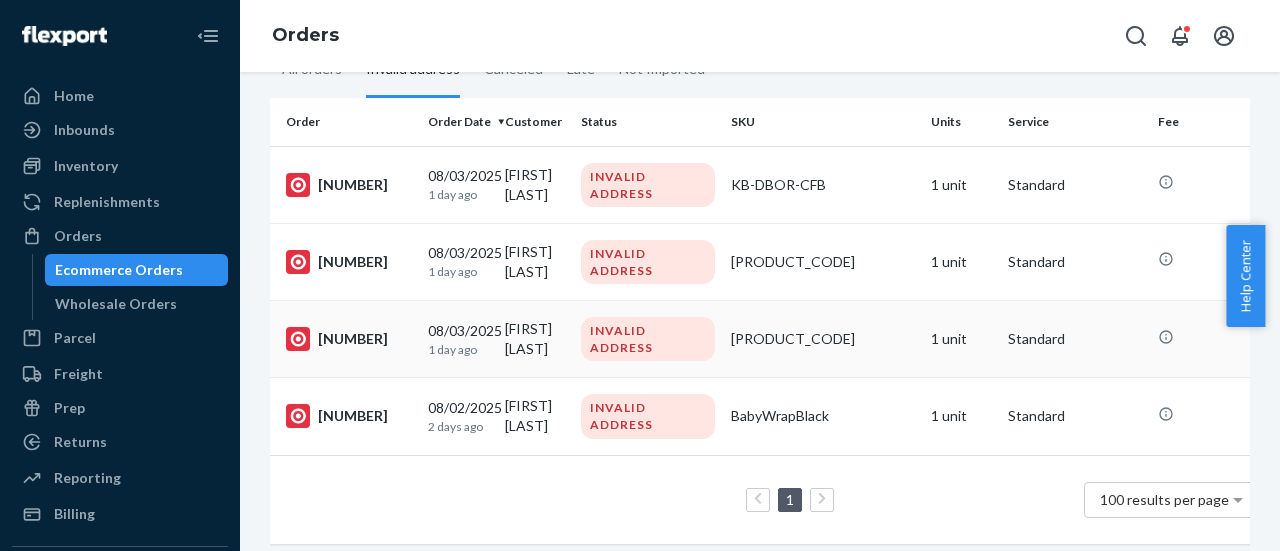 scroll, scrollTop: 200, scrollLeft: 0, axis: vertical 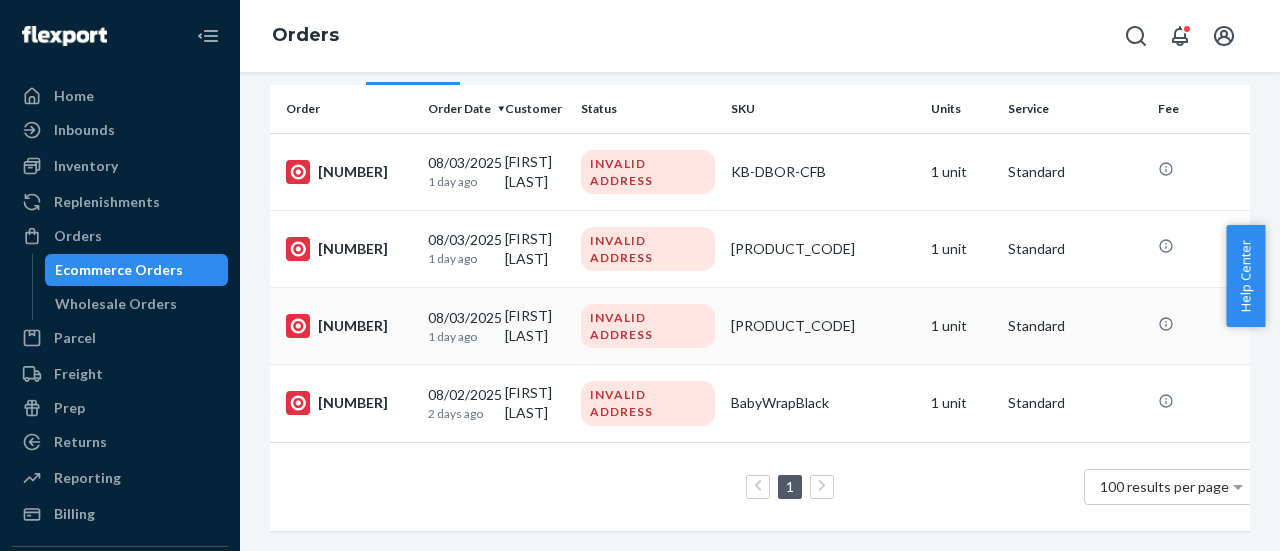 click on "[FIRST] [LAST]" at bounding box center [535, 326] 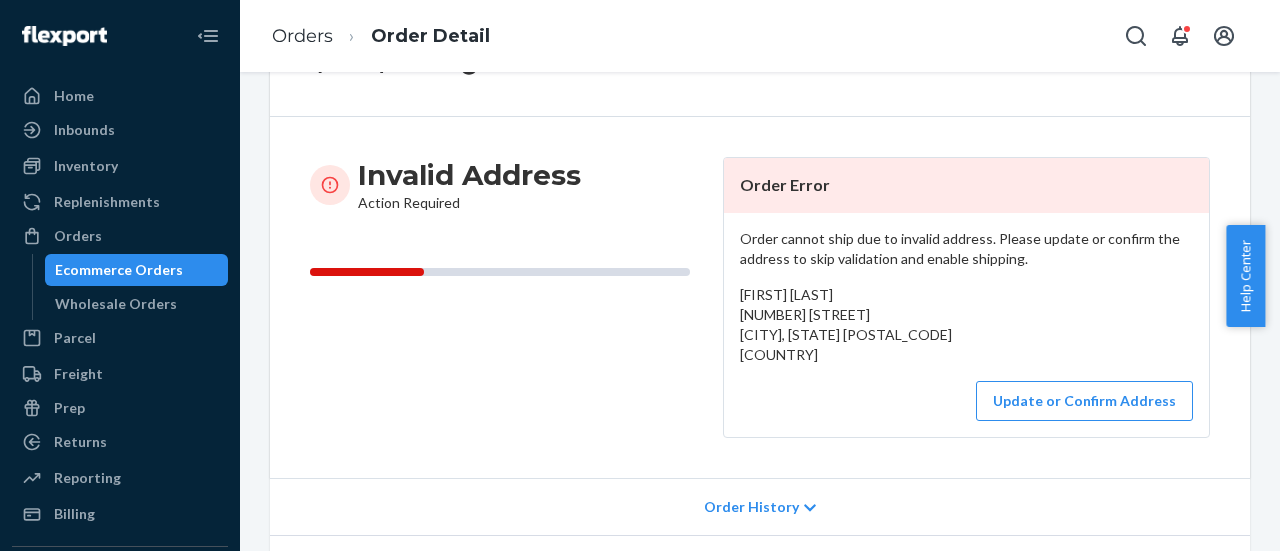 scroll, scrollTop: 200, scrollLeft: 0, axis: vertical 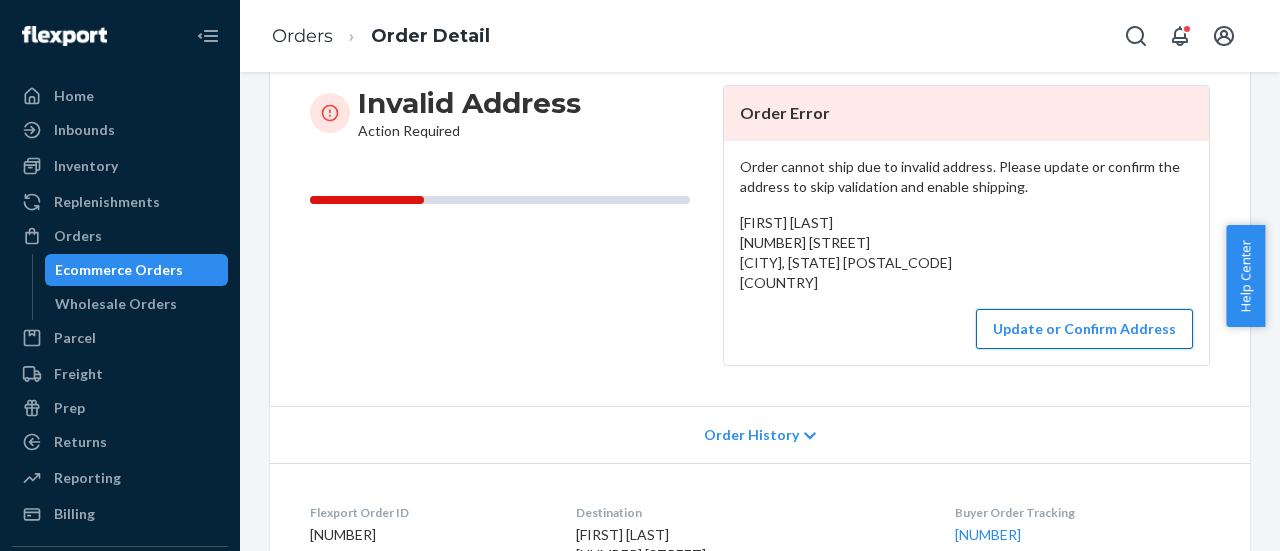 click on "Update or Confirm Address" at bounding box center [1084, 329] 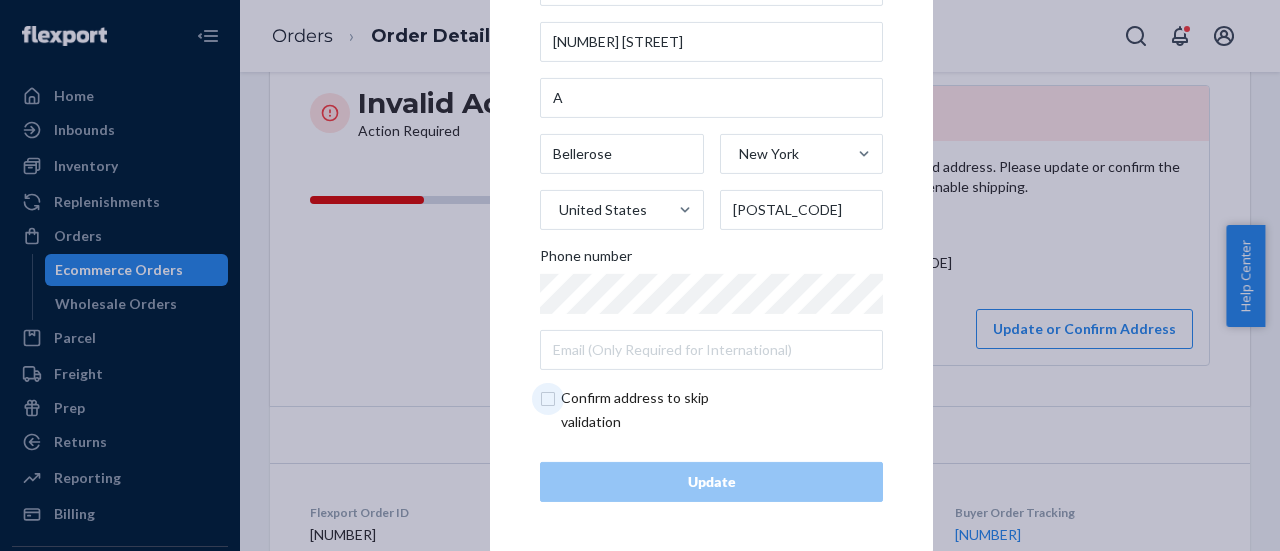 click at bounding box center (656, 410) 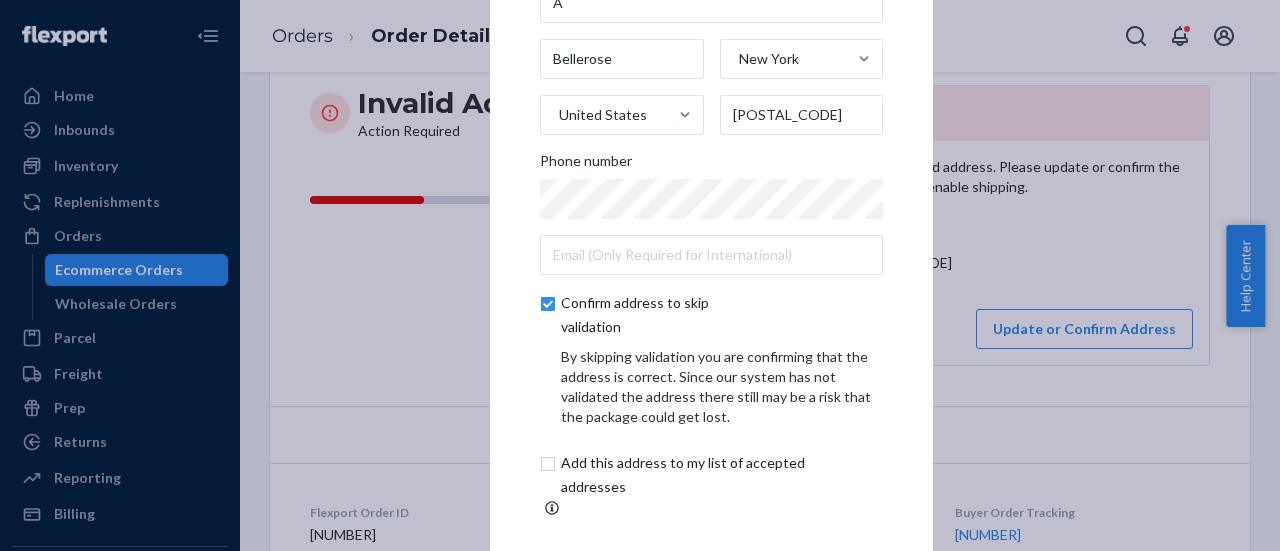 scroll, scrollTop: 186, scrollLeft: 0, axis: vertical 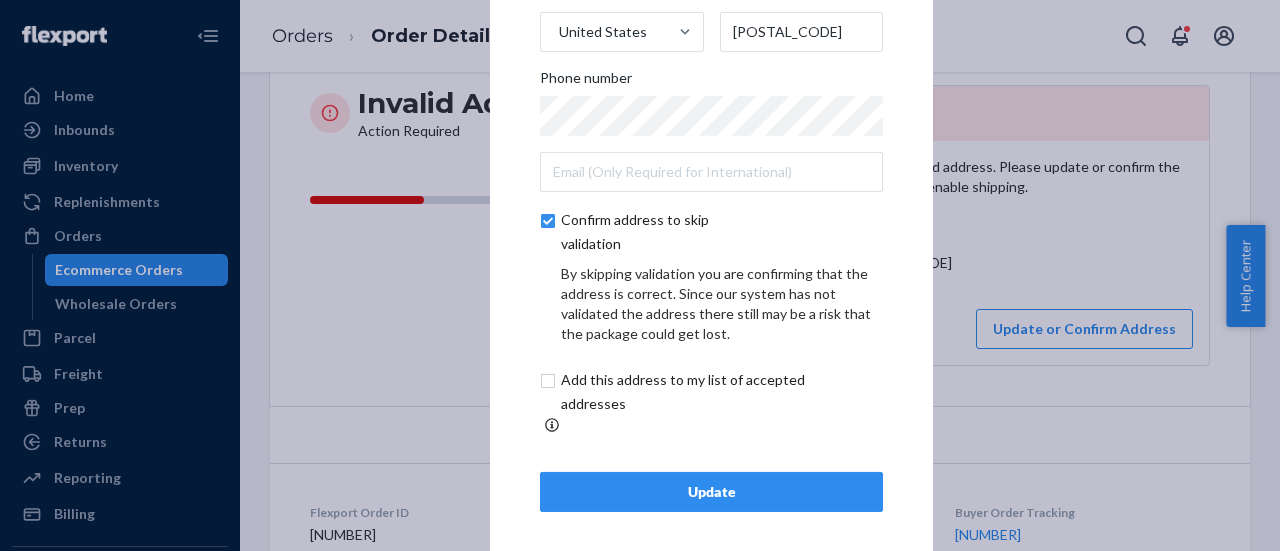 click on "Update" at bounding box center [711, 492] 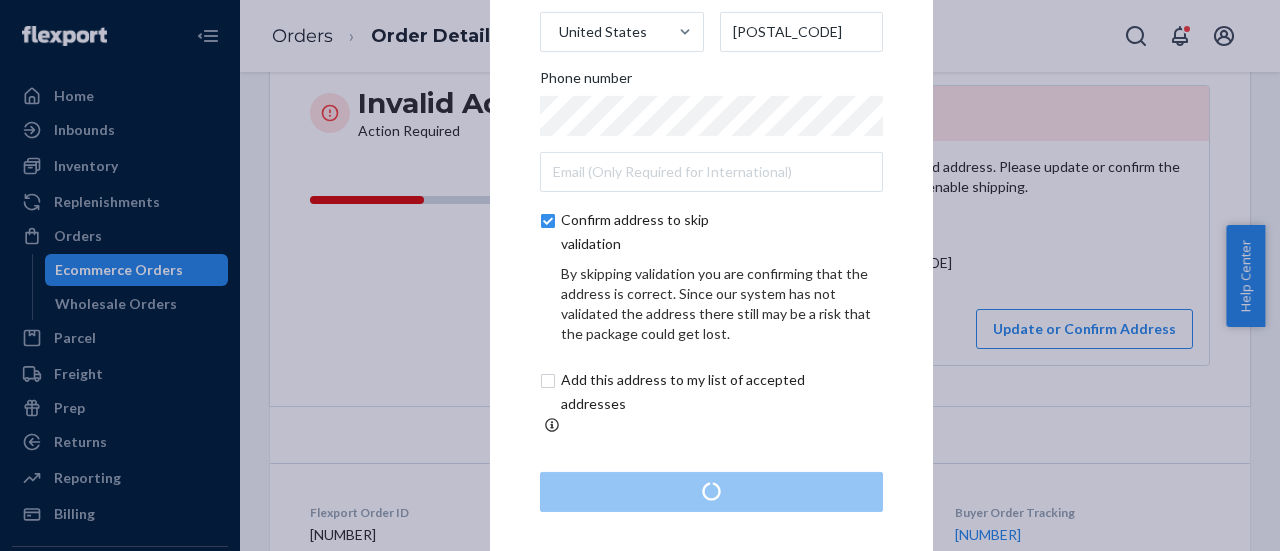 scroll, scrollTop: 0, scrollLeft: 0, axis: both 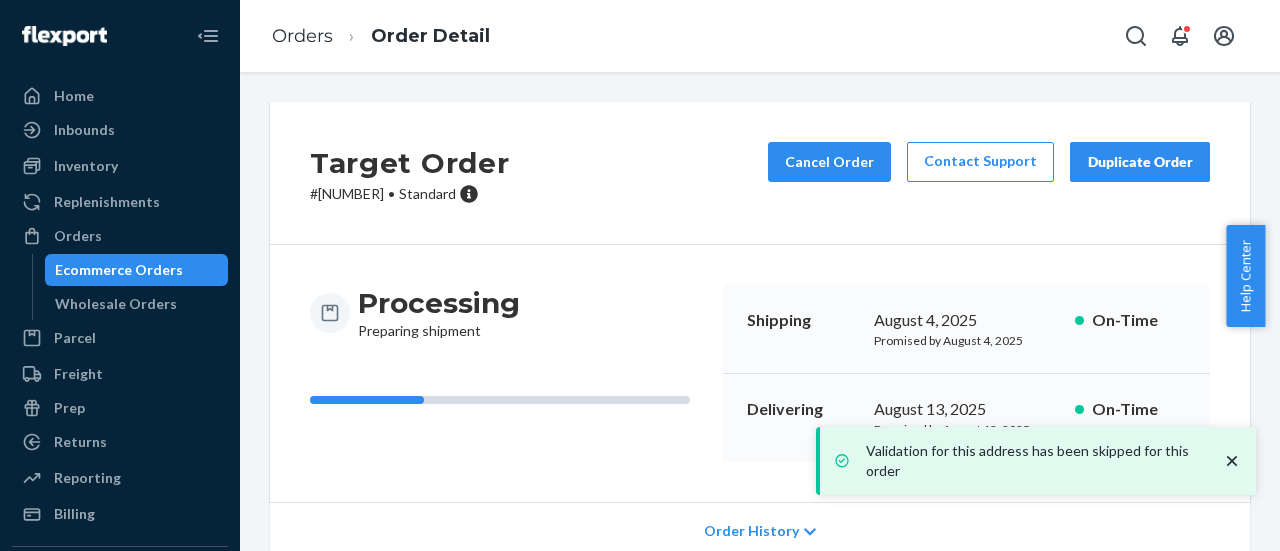 click on "Orders" at bounding box center [302, 36] 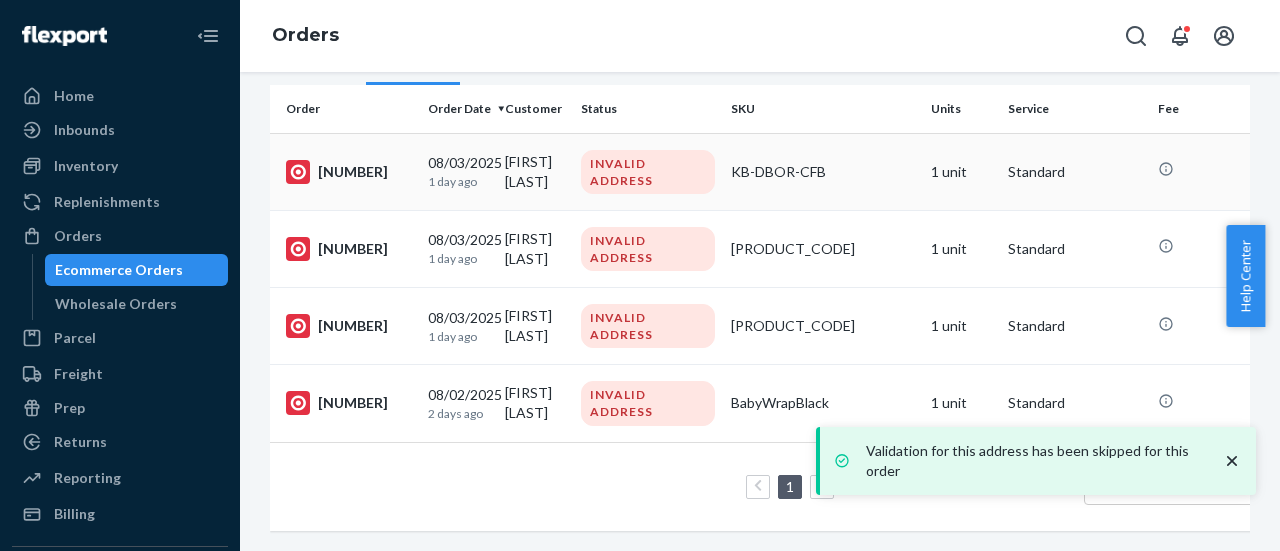 scroll, scrollTop: 216, scrollLeft: 0, axis: vertical 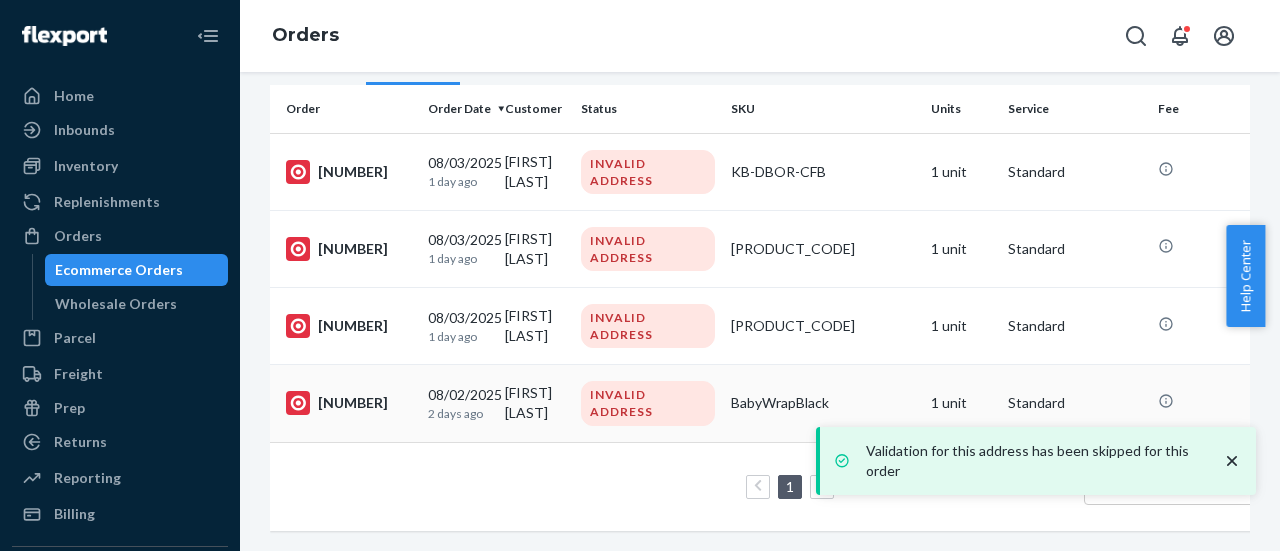 click on "INVALID ADDRESS" at bounding box center (648, 403) 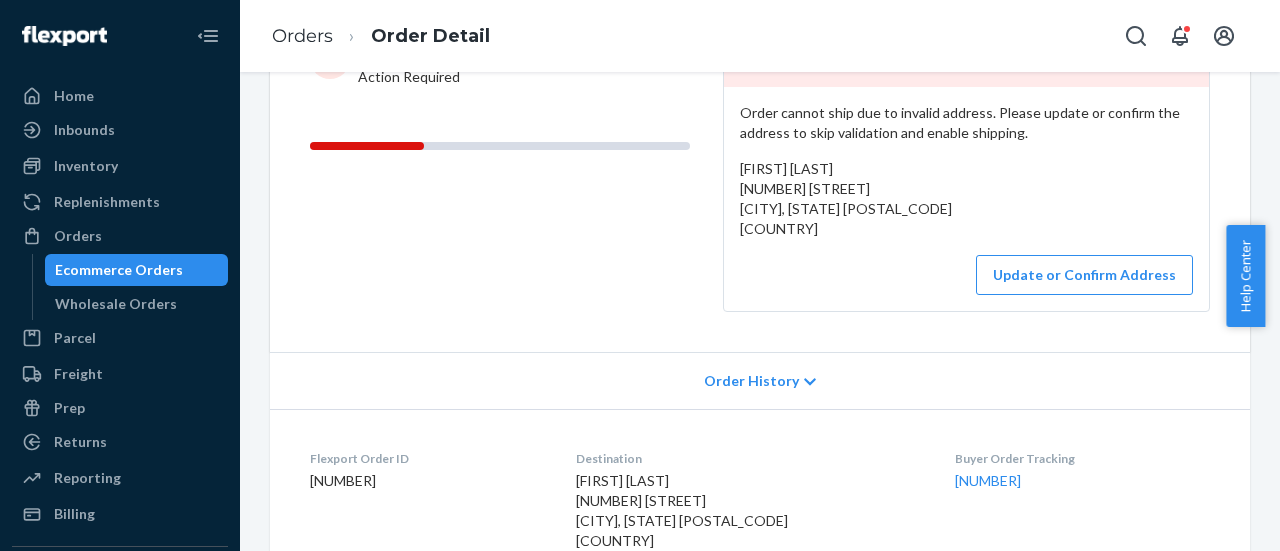 scroll, scrollTop: 300, scrollLeft: 0, axis: vertical 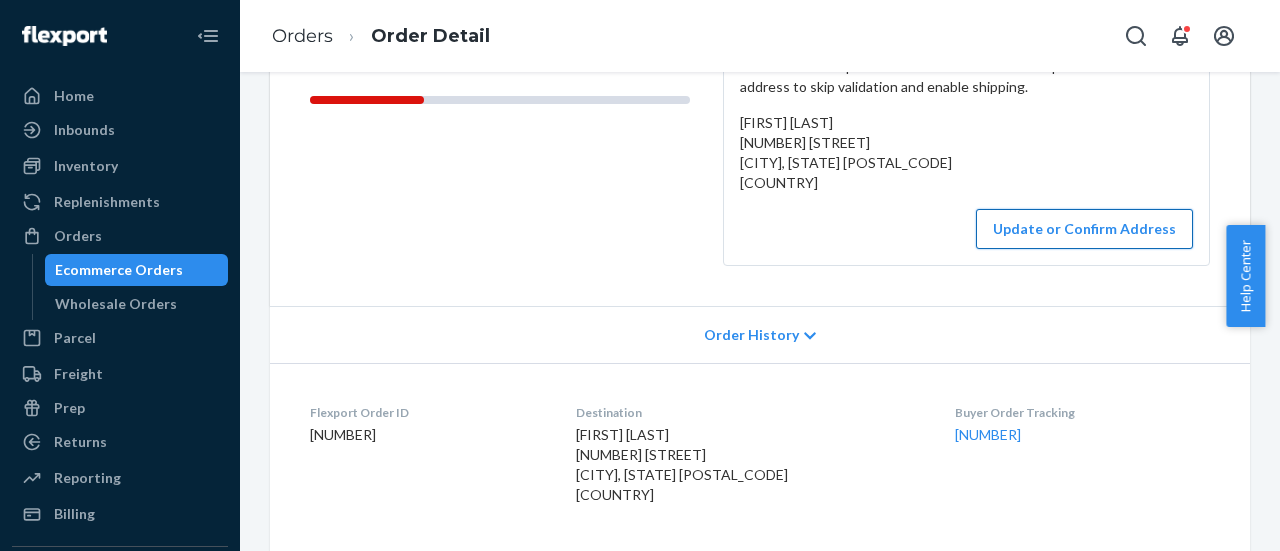 click on "Update or Confirm Address" at bounding box center [1084, 229] 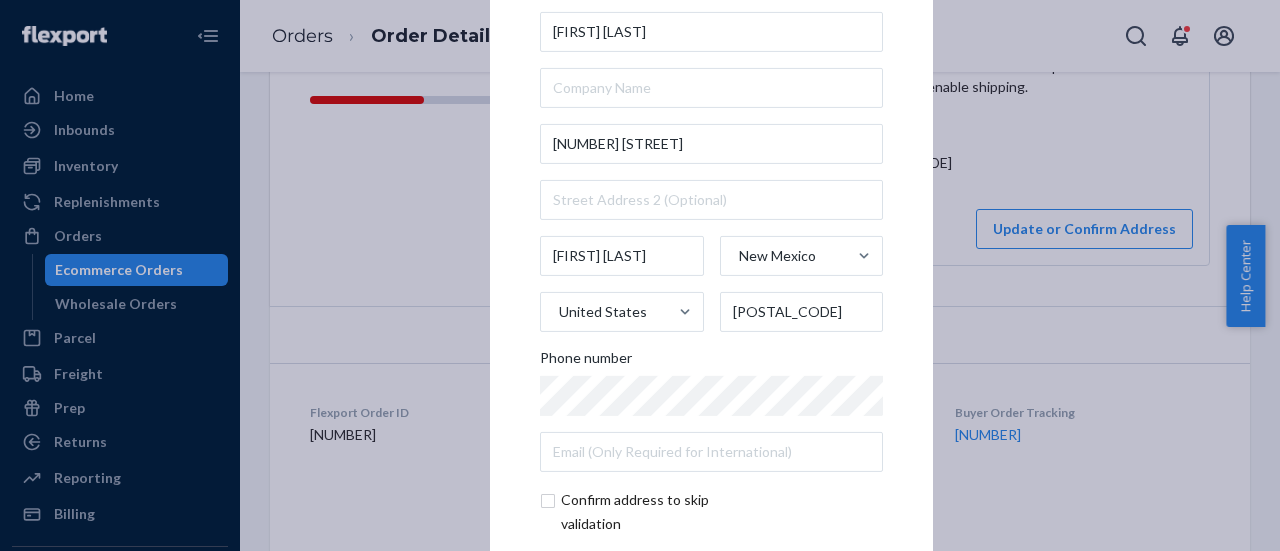 drag, startPoint x: 630, startPoint y: 494, endPoint x: 740, endPoint y: 445, distance: 120.4201 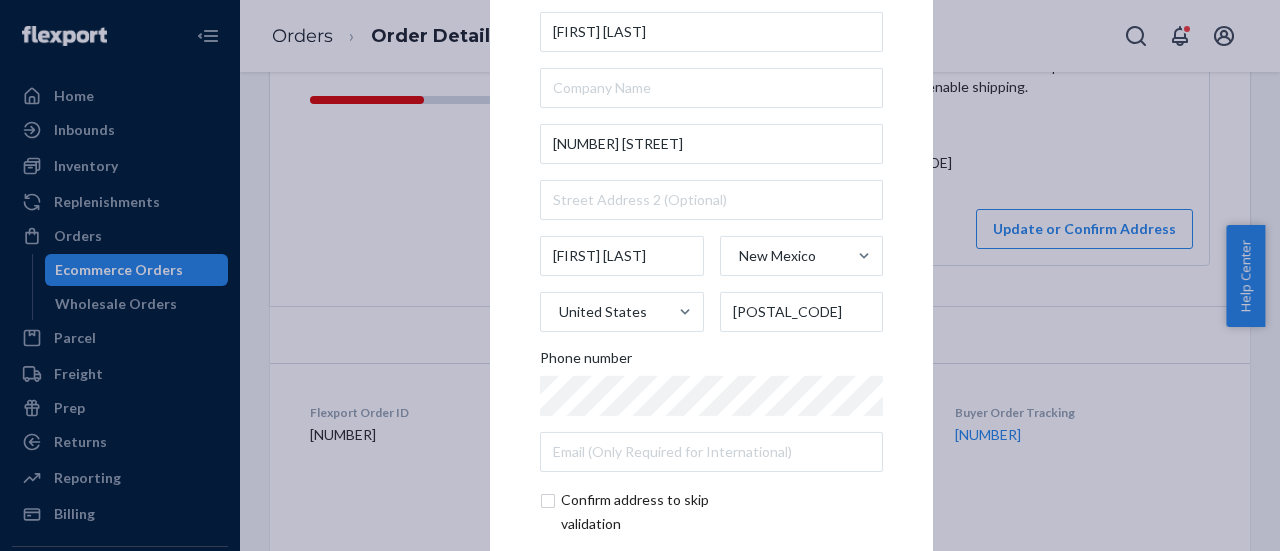 click at bounding box center (656, 512) 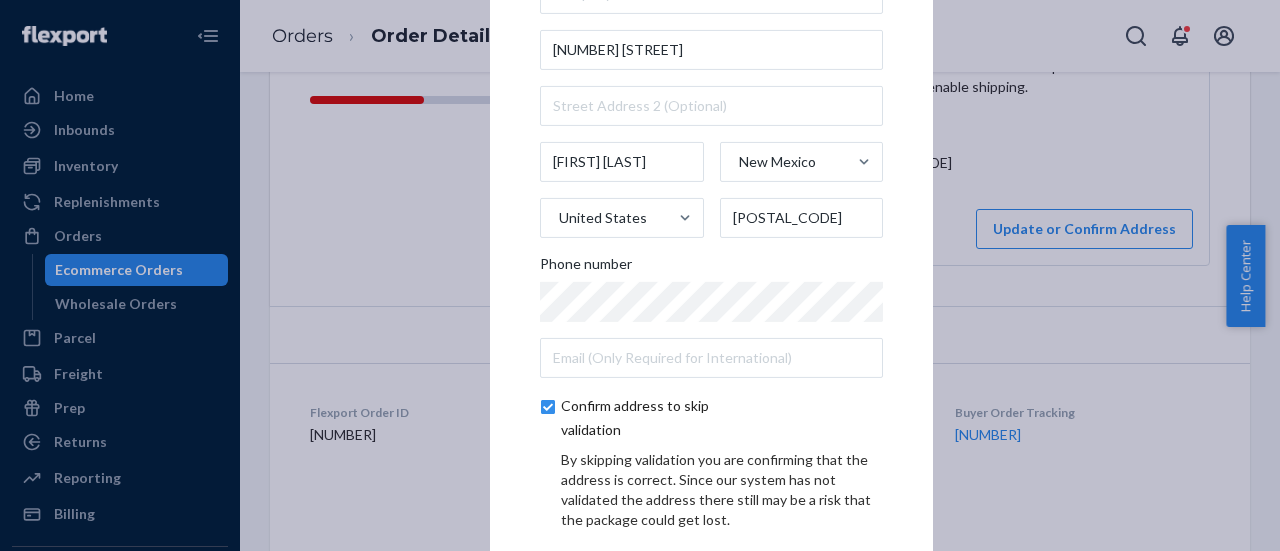 scroll, scrollTop: 186, scrollLeft: 0, axis: vertical 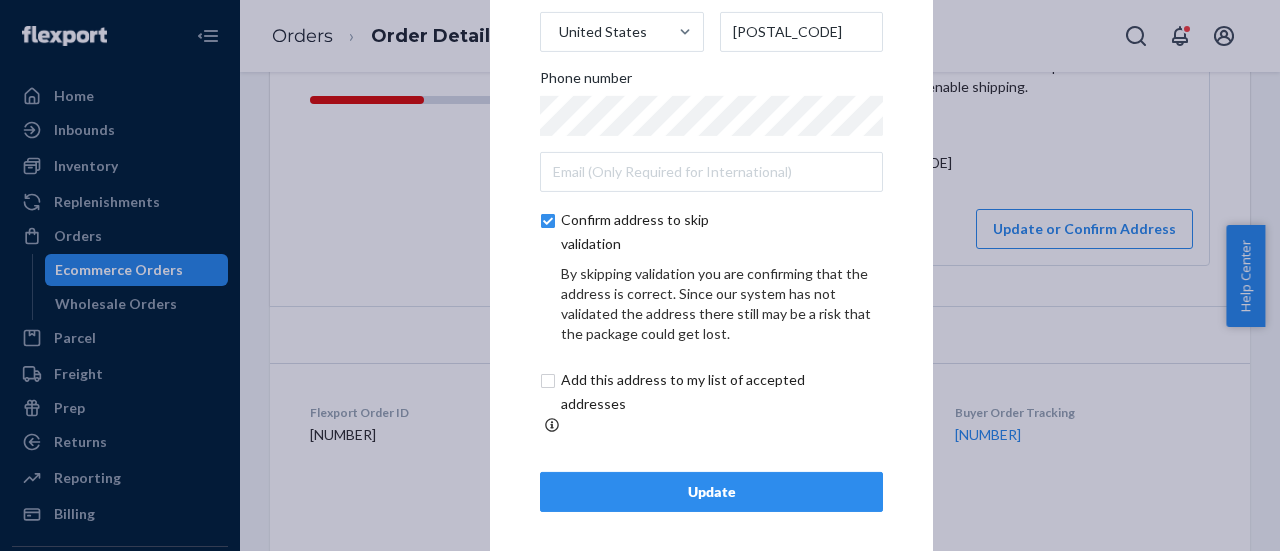 click on "Update" at bounding box center (711, 492) 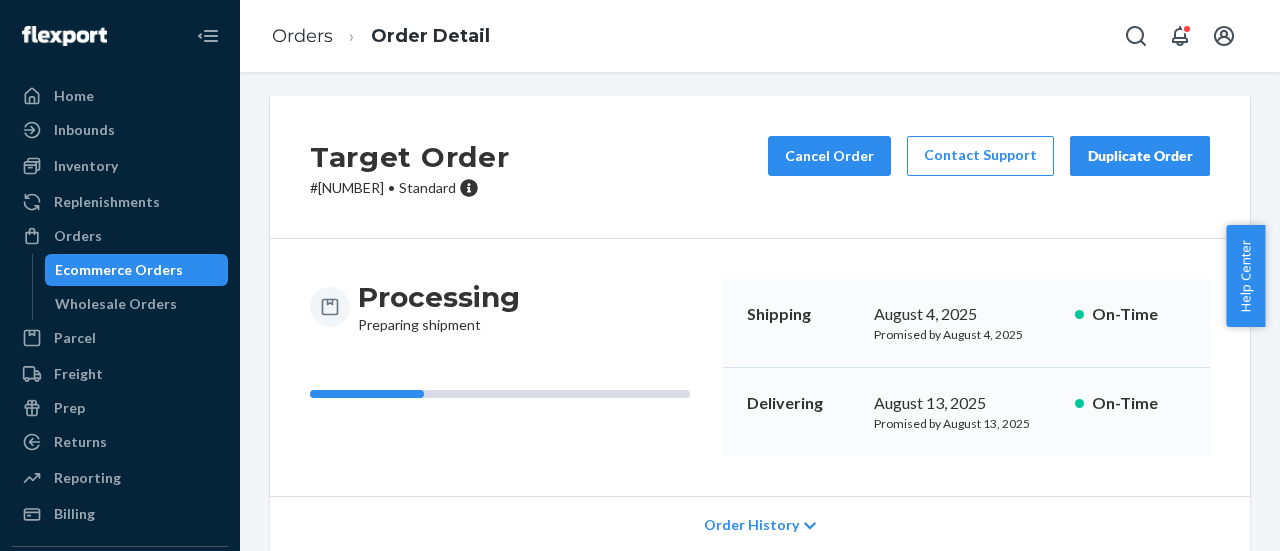 scroll, scrollTop: 0, scrollLeft: 0, axis: both 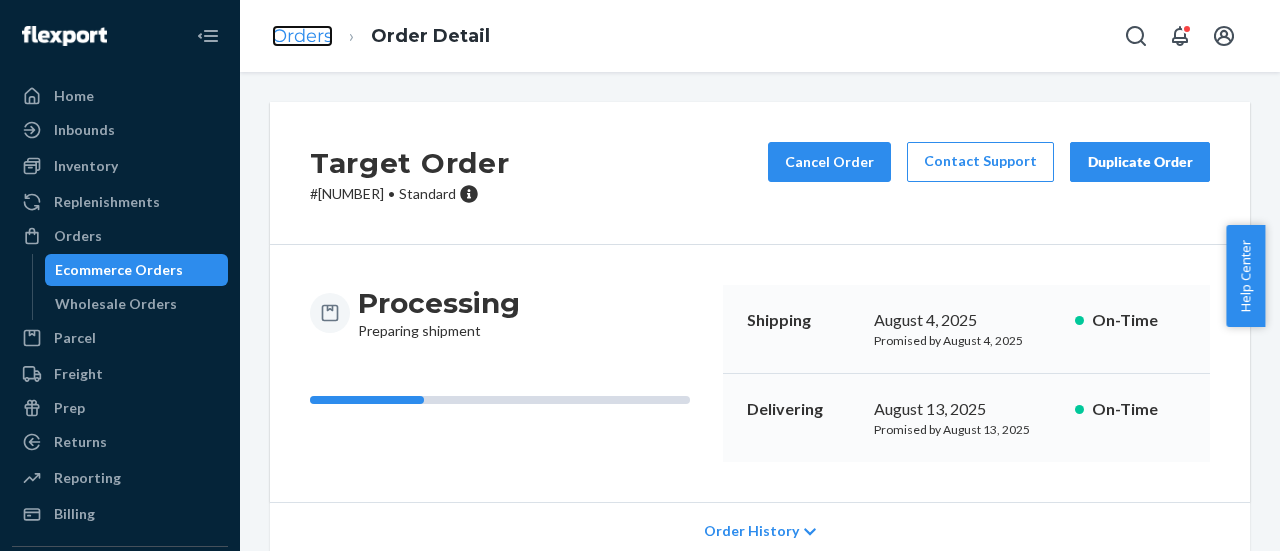 click on "Orders" at bounding box center (302, 36) 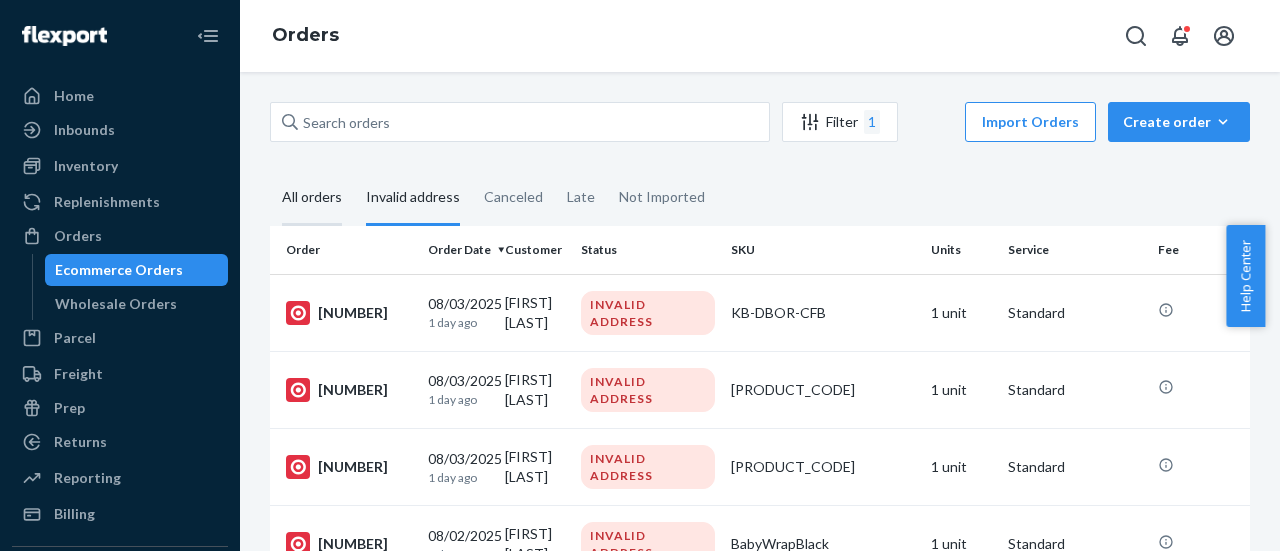 click on "All orders" at bounding box center (312, 198) 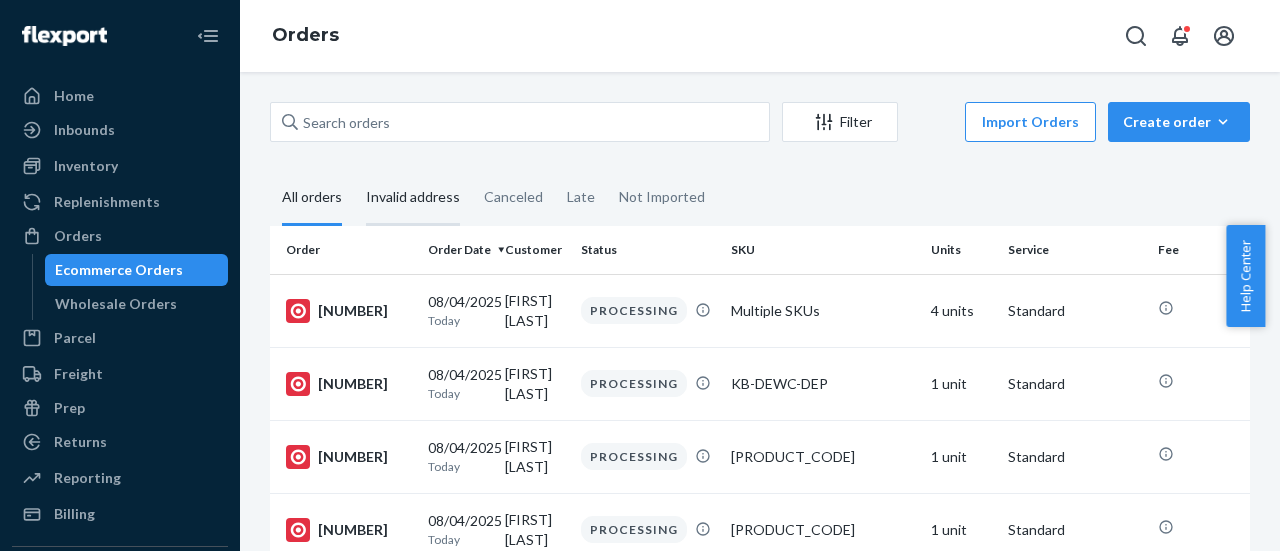 click on "Invalid address" at bounding box center (413, 198) 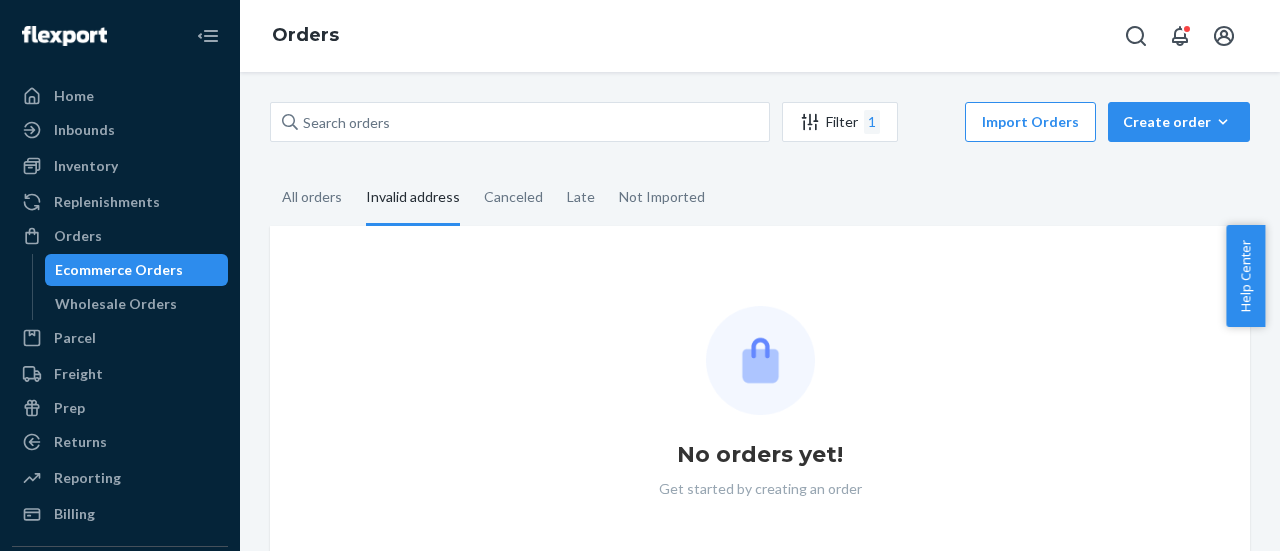 click on "No orders yet! Get started by creating an order" at bounding box center [760, 410] 